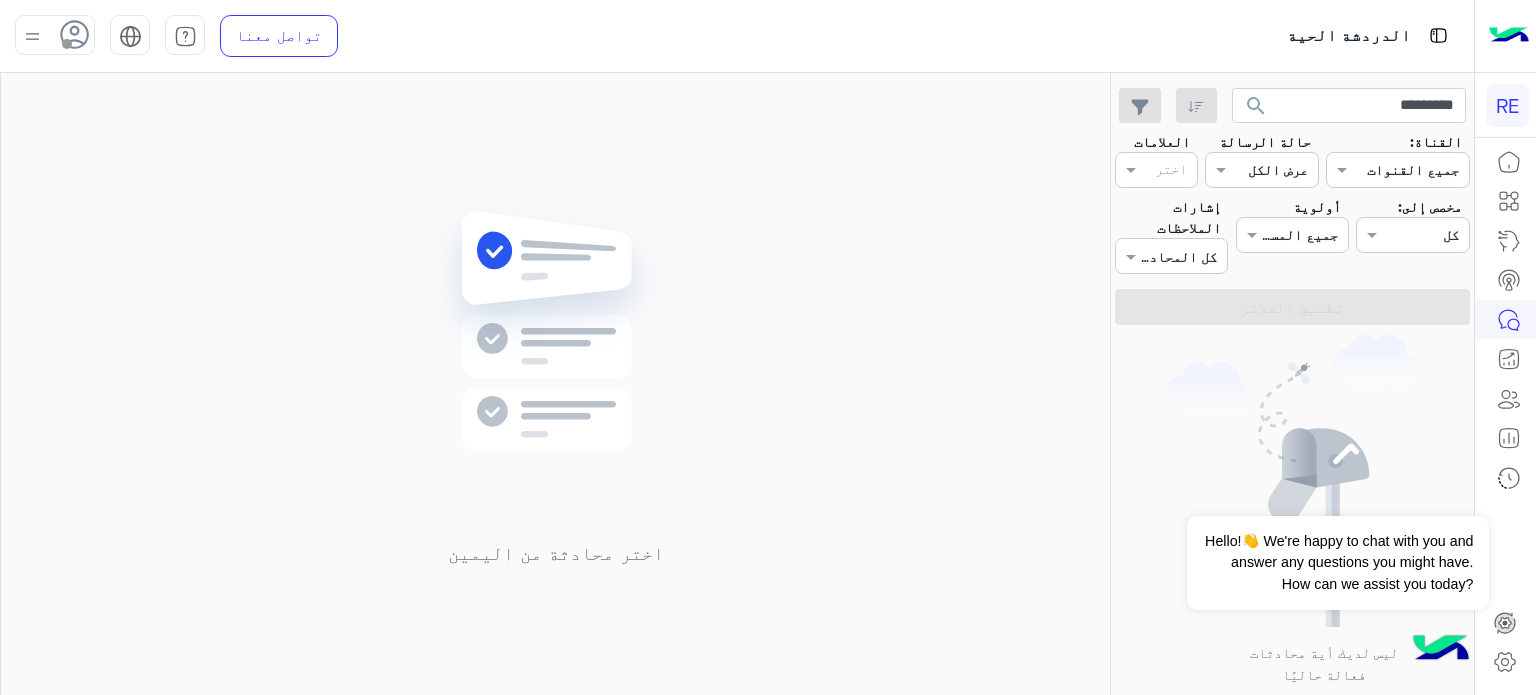 scroll, scrollTop: 0, scrollLeft: 0, axis: both 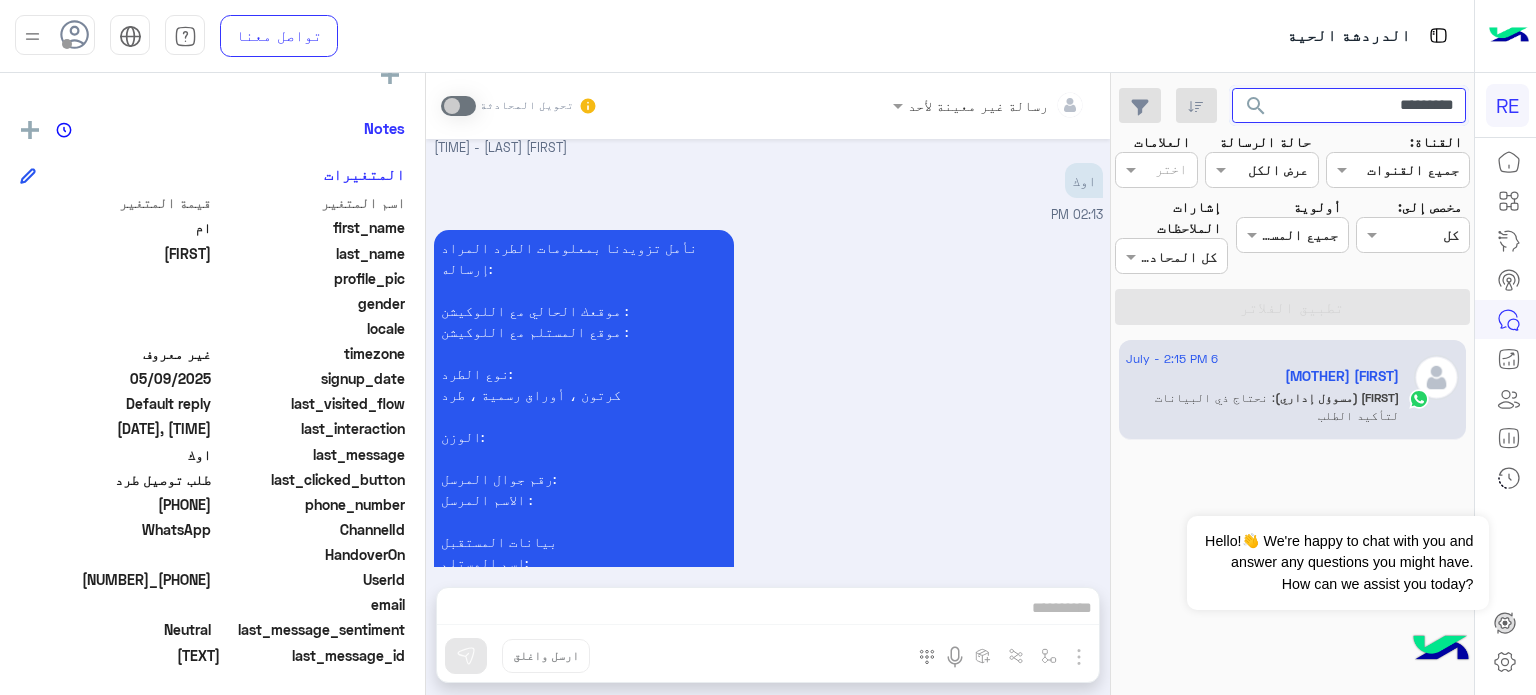 click on "*********" at bounding box center [1349, 106] 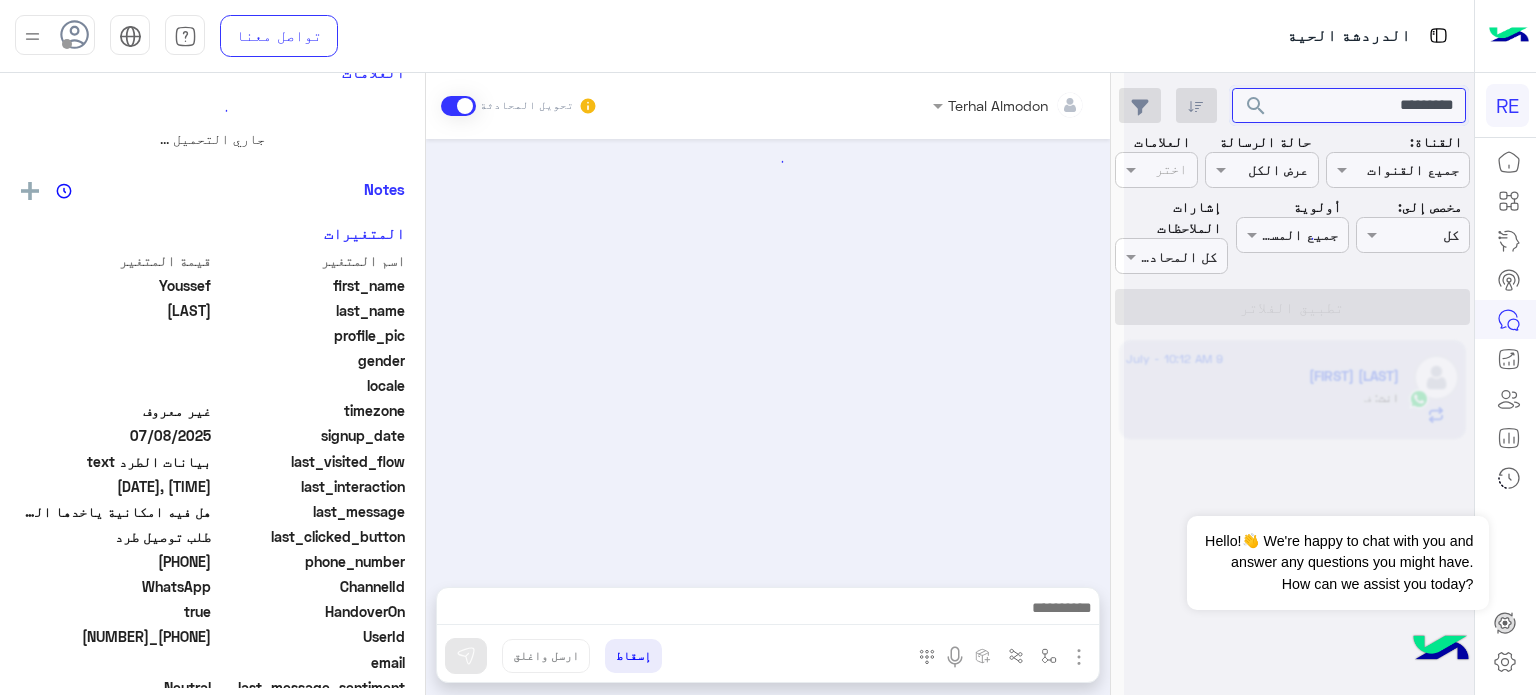 scroll, scrollTop: 0, scrollLeft: 0, axis: both 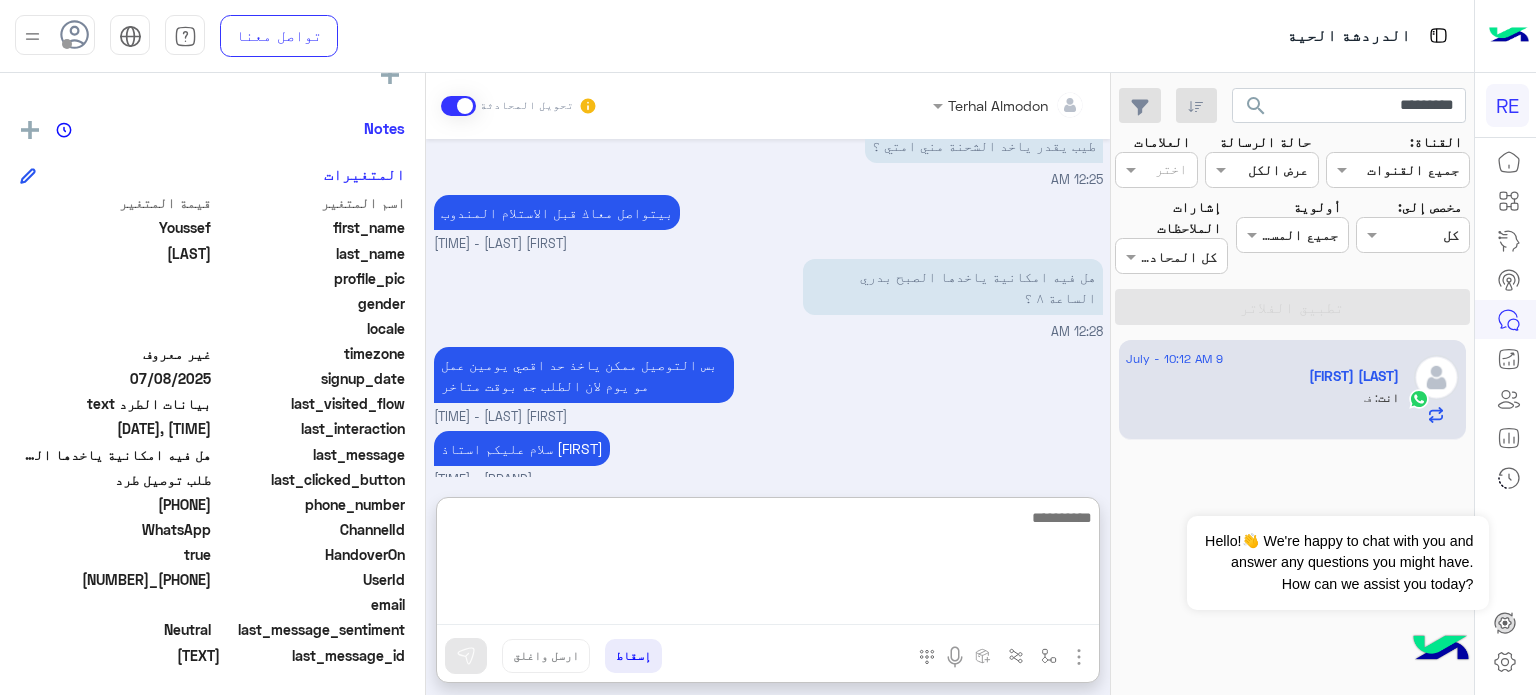 click at bounding box center [768, 565] 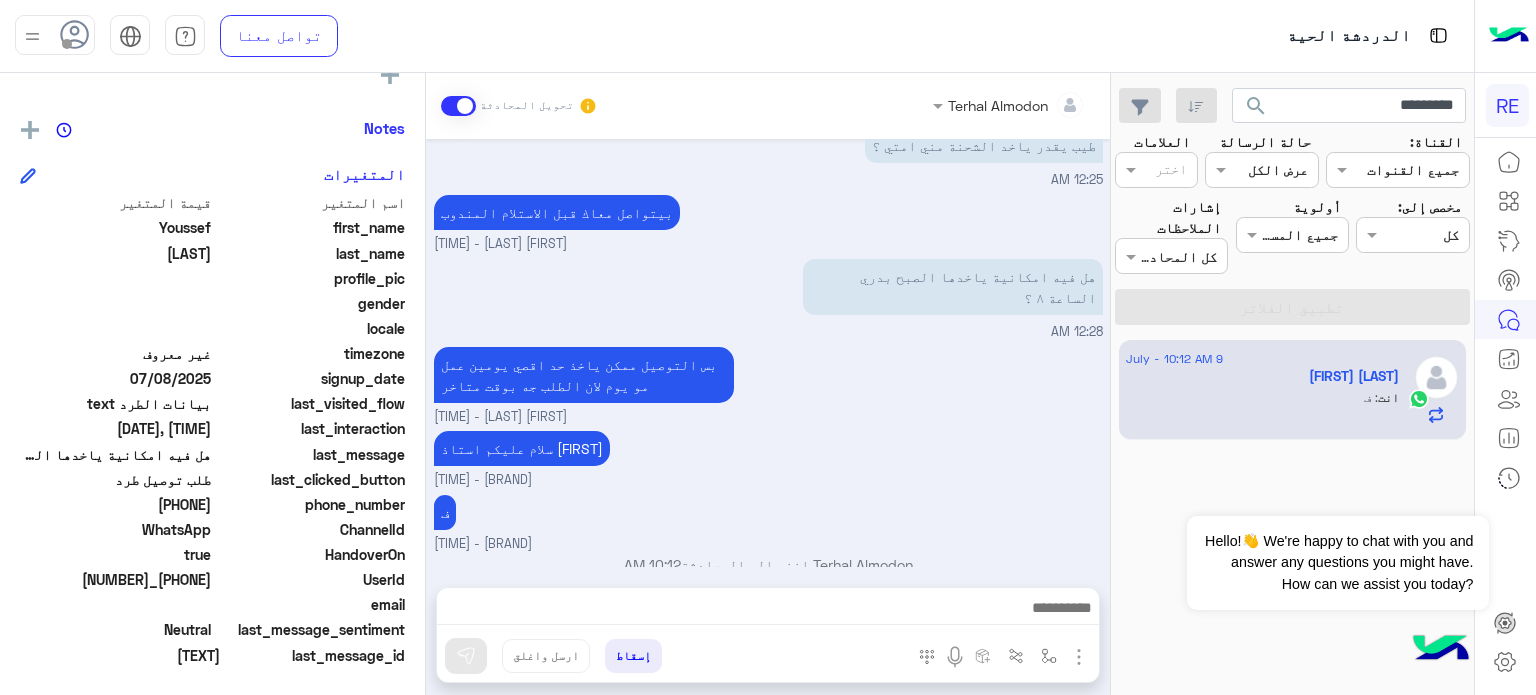 click on "سلام عليكم استاذ [FIRST] [BRAND] - [TIME]" at bounding box center (768, 458) 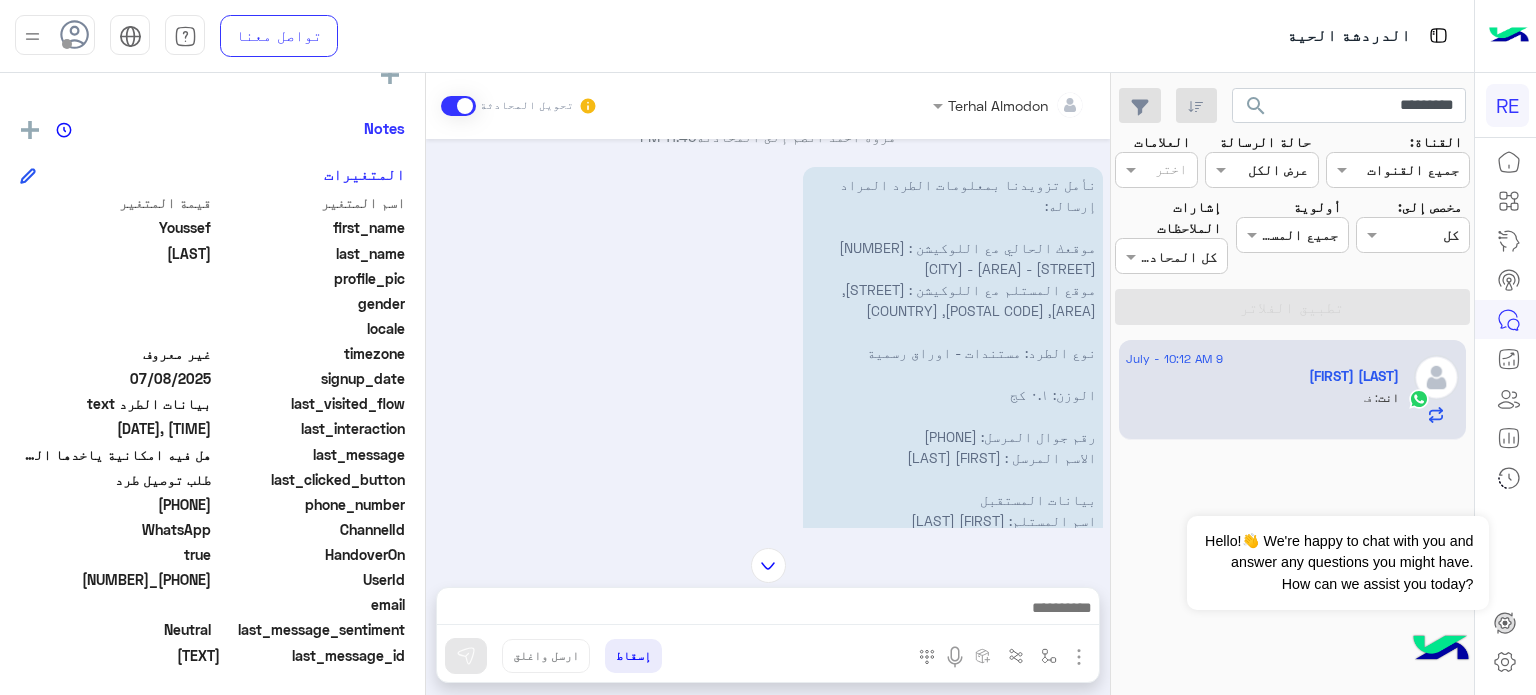 scroll, scrollTop: 541, scrollLeft: 0, axis: vertical 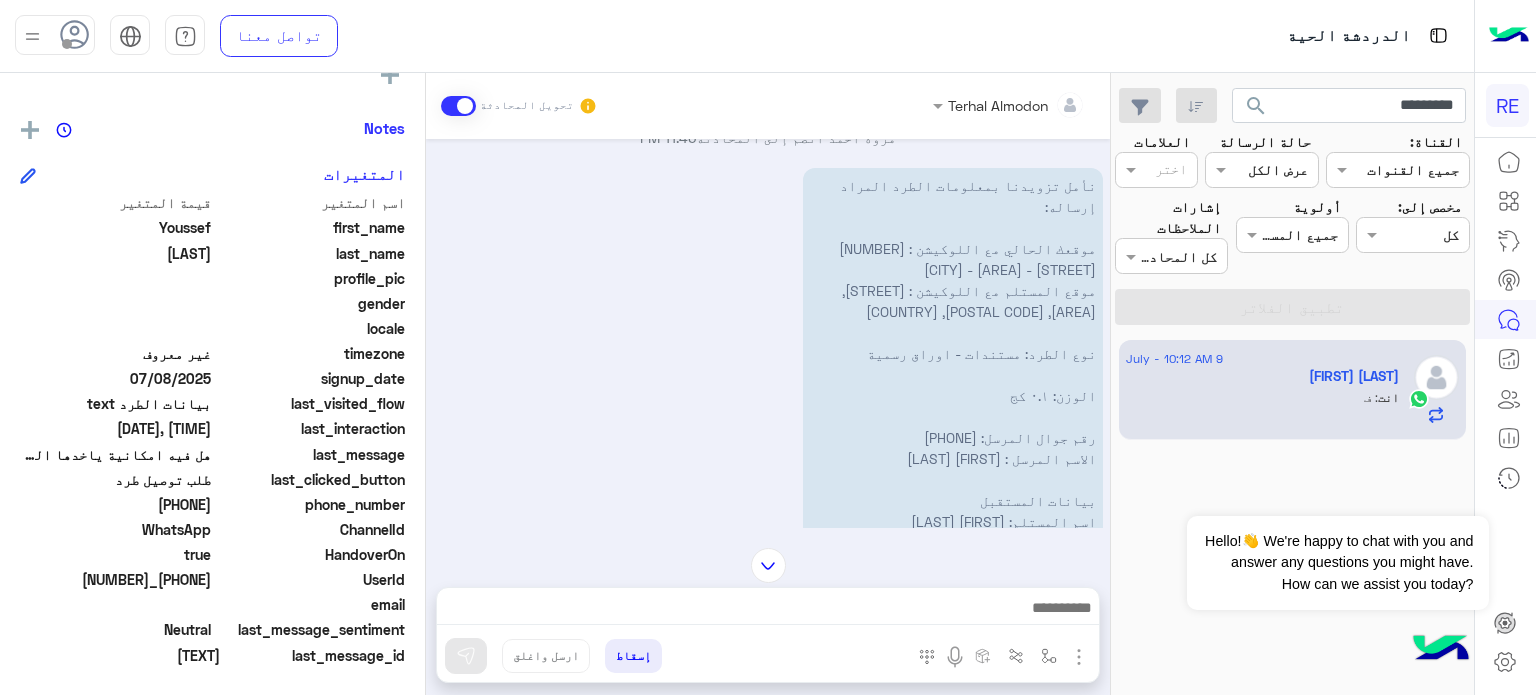 click on "نأمل تزويدنا بمعلومات الطرد المراد إرساله: موقعك الحالي مع اللوكيشن : [NUMBER] [STREET] - [AREA] - [CITY] موقع المستلم مع اللوكيشن : [STREET], [AREA], [POSTAL CODE], [COUNTRY] نوع الطرد: مستندات - اوراق رسمية الوزن: ٠.١ كج رقم جوال المرسل: [PHONE] الاسم المرسل : [FIRST] [LAST] بيانات المستقبل اسم المستلم: [FIRST] [LAST] رقم جوال المستلم: [PHONE] صورة الطرد ( الزامي ):" at bounding box center [953, 385] 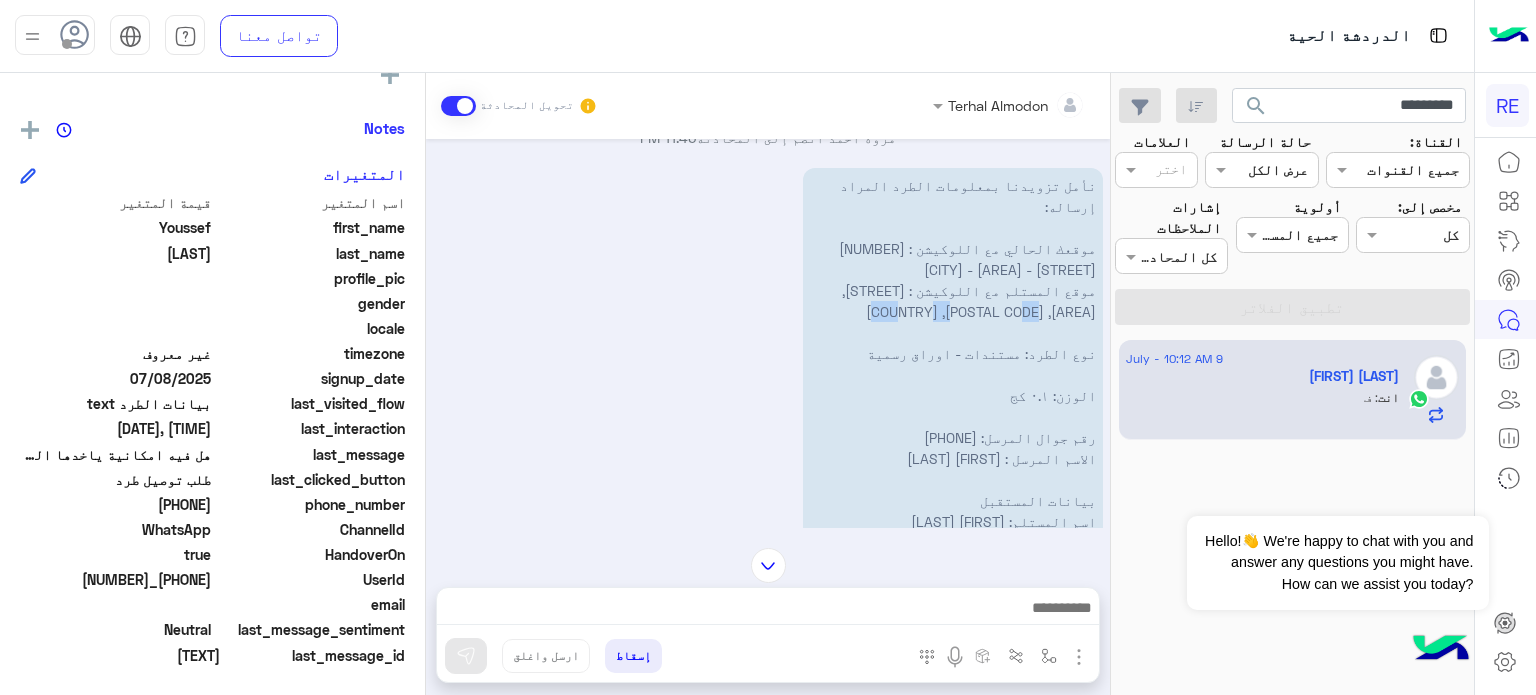 click on "نأمل تزويدنا بمعلومات الطرد المراد إرساله: موقعك الحالي مع اللوكيشن : [NUMBER] [STREET] - [AREA] - [CITY] موقع المستلم مع اللوكيشن : [STREET], [AREA], [POSTAL CODE], [COUNTRY] نوع الطرد: مستندات - اوراق رسمية الوزن: ٠.١ كج رقم جوال المرسل: [PHONE] الاسم المرسل : [FIRST] [LAST] بيانات المستقبل اسم المستلم: [FIRST] [LAST] رقم جوال المستلم: [PHONE] صورة الطرد ( الزامي ):" at bounding box center [953, 385] 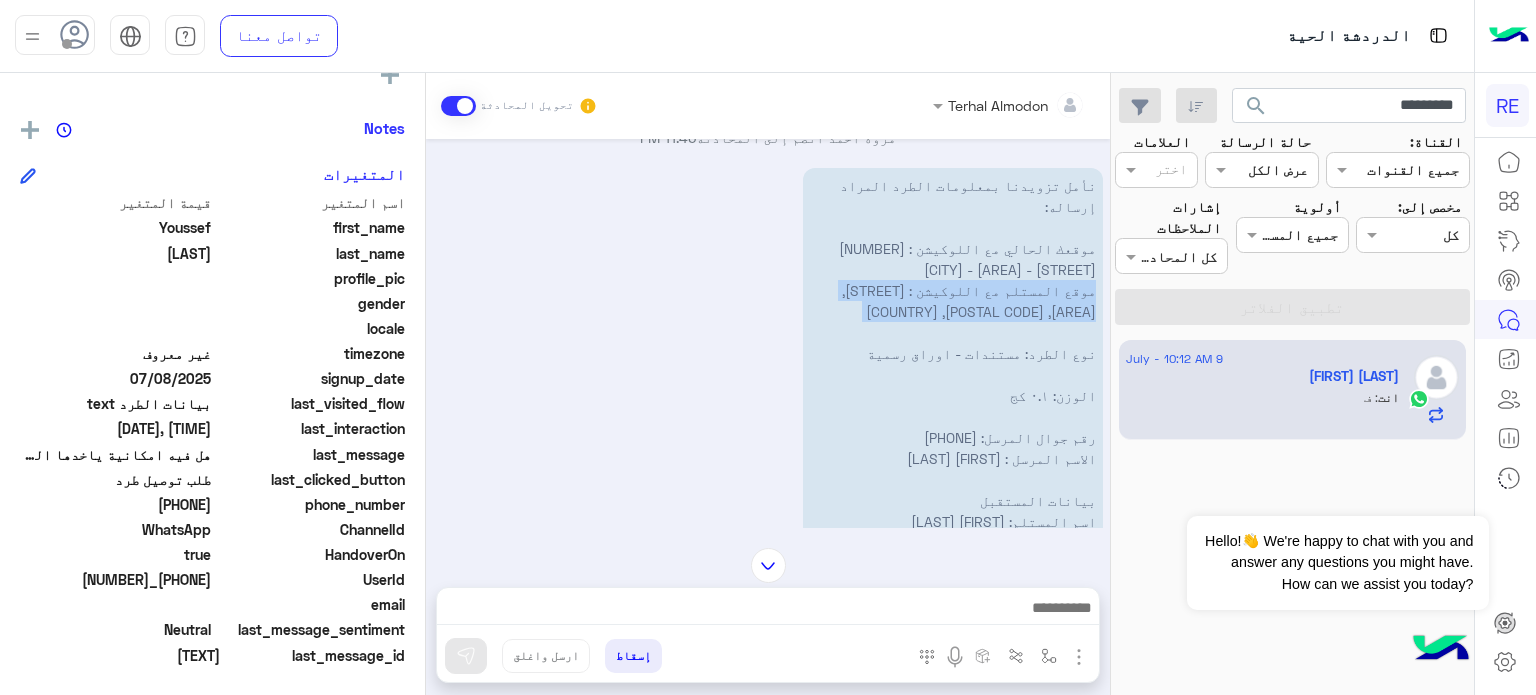 click on "نأمل تزويدنا بمعلومات الطرد المراد إرساله: موقعك الحالي مع اللوكيشن : [NUMBER] [STREET] - [AREA] - [CITY] موقع المستلم مع اللوكيشن : [STREET], [AREA], [POSTAL CODE], [COUNTRY] نوع الطرد: مستندات - اوراق رسمية الوزن: ٠.١ كج رقم جوال المرسل: [PHONE] الاسم المرسل : [FIRST] [LAST] بيانات المستقبل اسم المستلم: [FIRST] [LAST] رقم جوال المستلم: [PHONE] صورة الطرد ( الزامي ):" at bounding box center [953, 385] 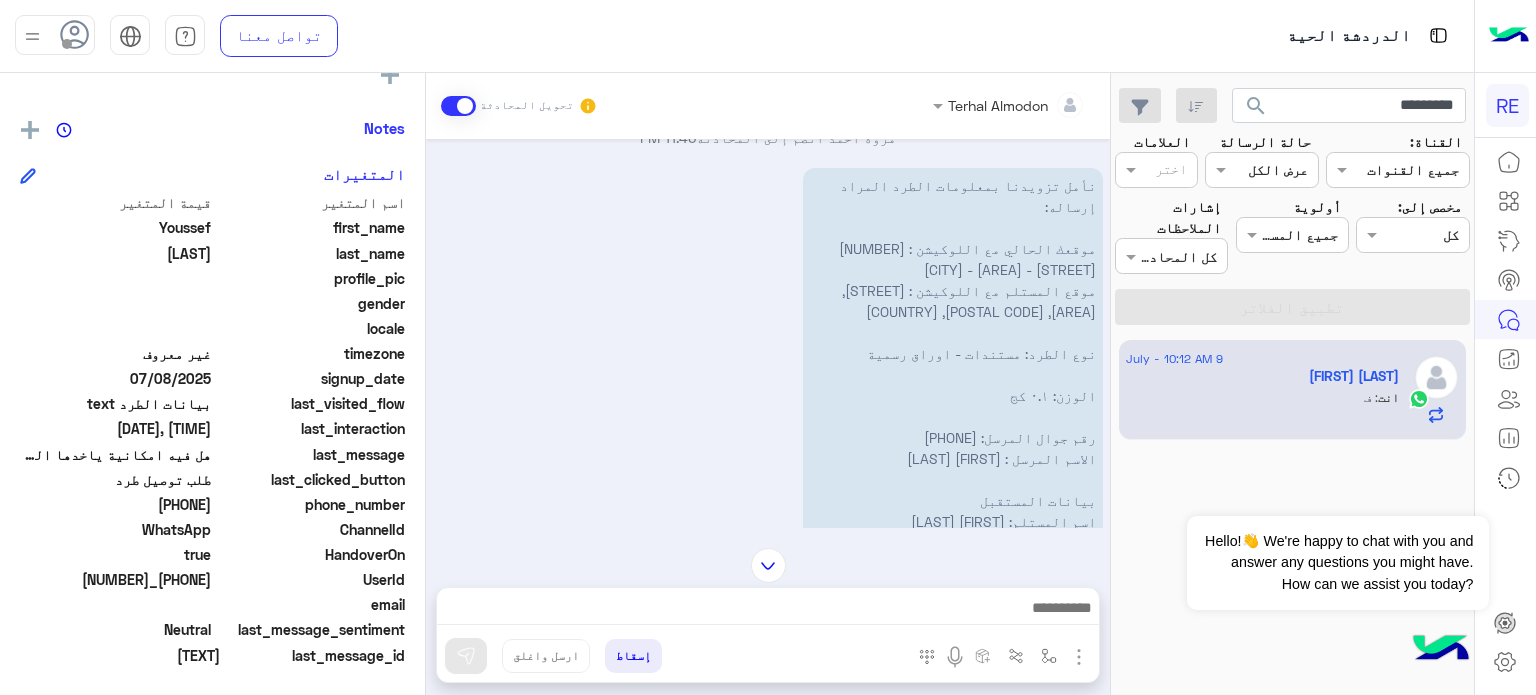click at bounding box center (768, 565) 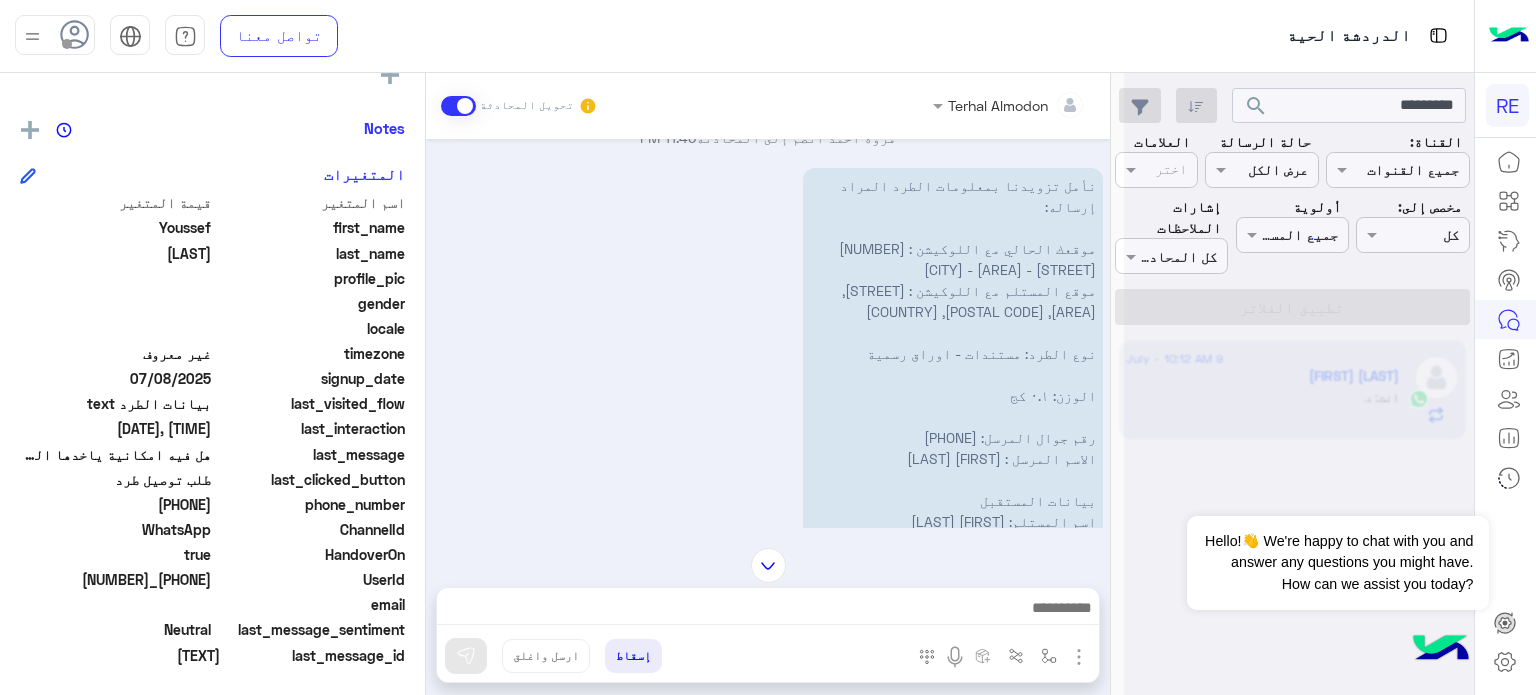 scroll, scrollTop: 1492, scrollLeft: 0, axis: vertical 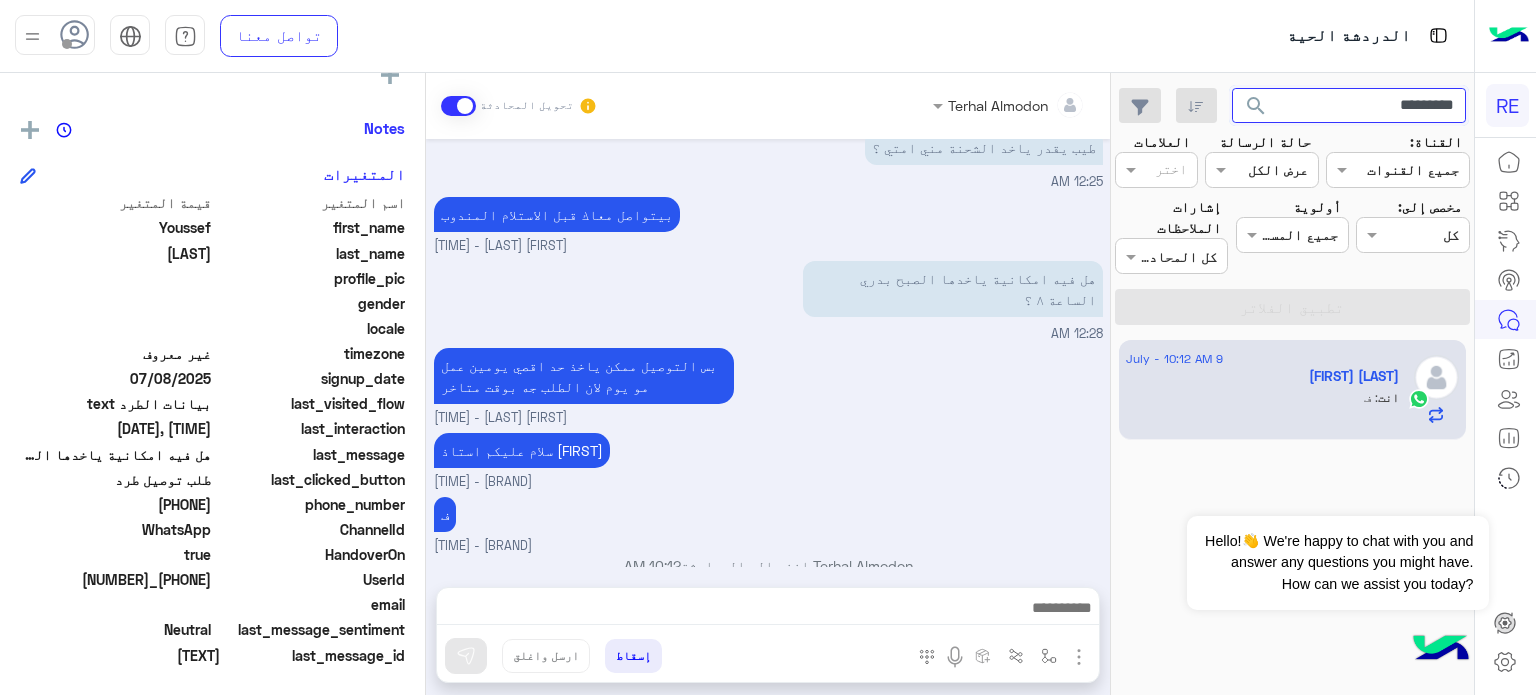 click on "*********" at bounding box center (1349, 106) 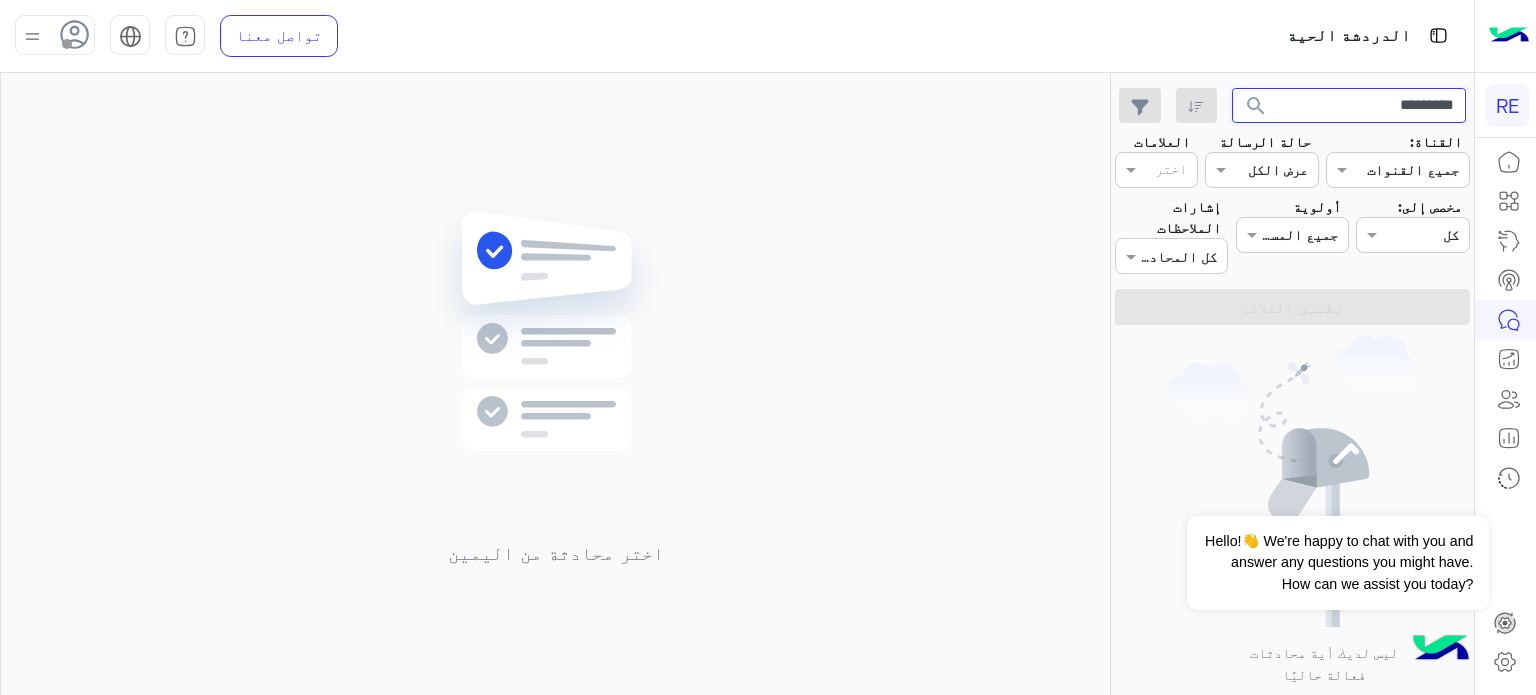 click on "*********" at bounding box center (1349, 106) 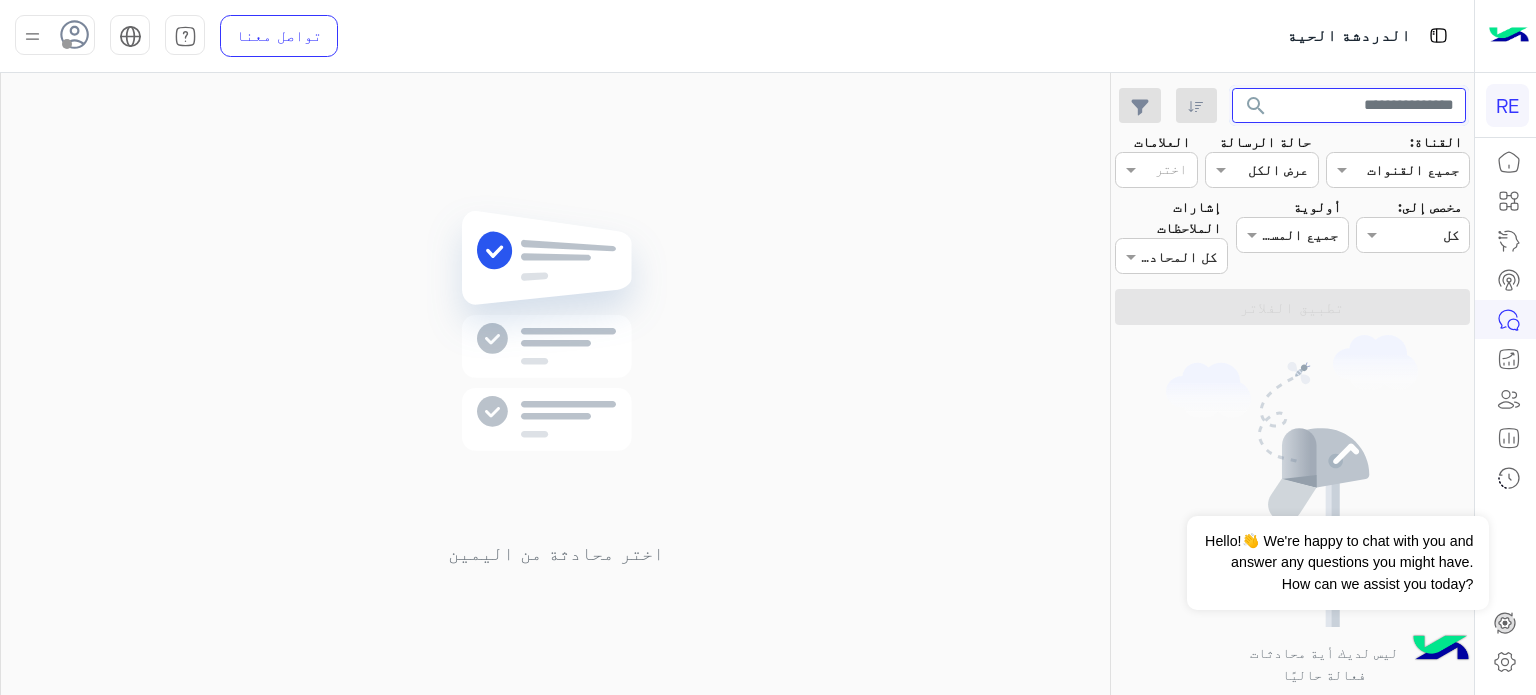 click on "search" at bounding box center [1256, 109] 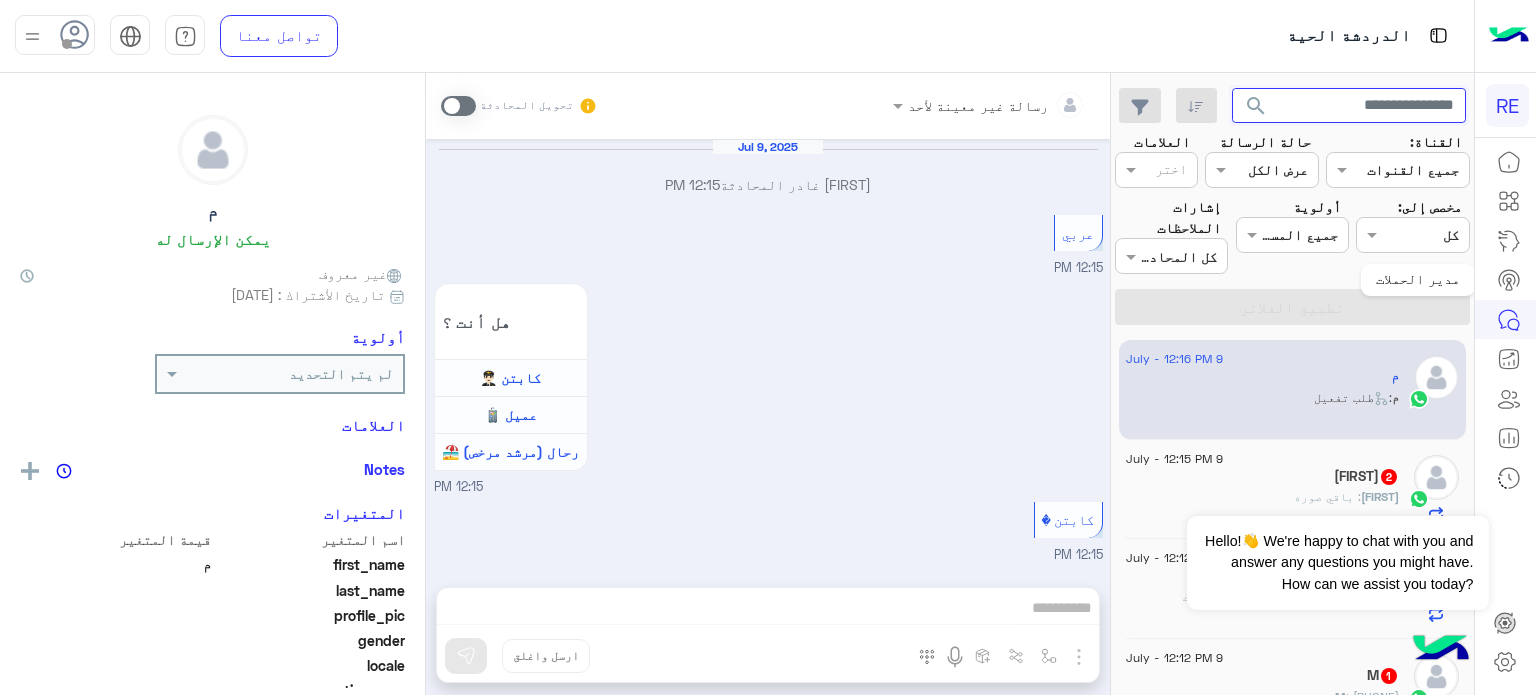 scroll, scrollTop: 1330, scrollLeft: 0, axis: vertical 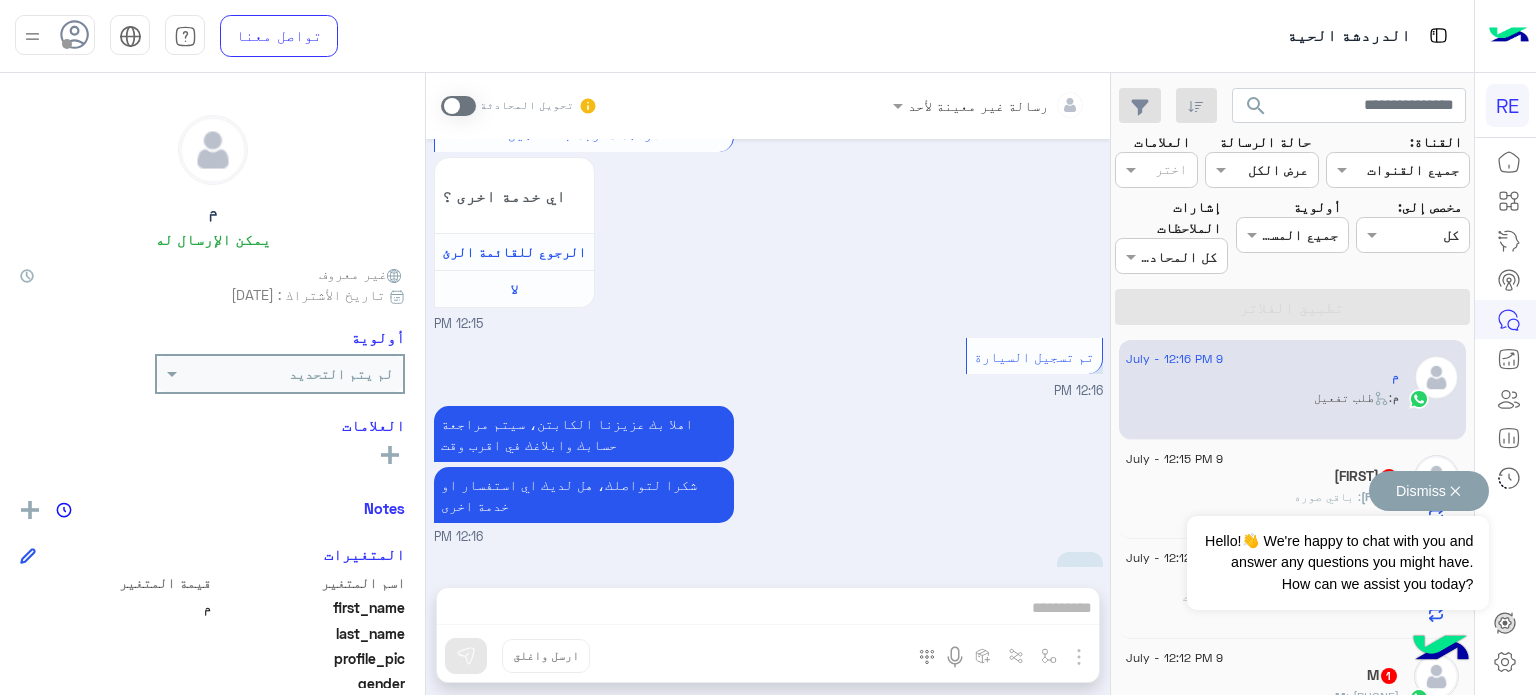 click on "Dismiss ✕" at bounding box center (1429, 491) 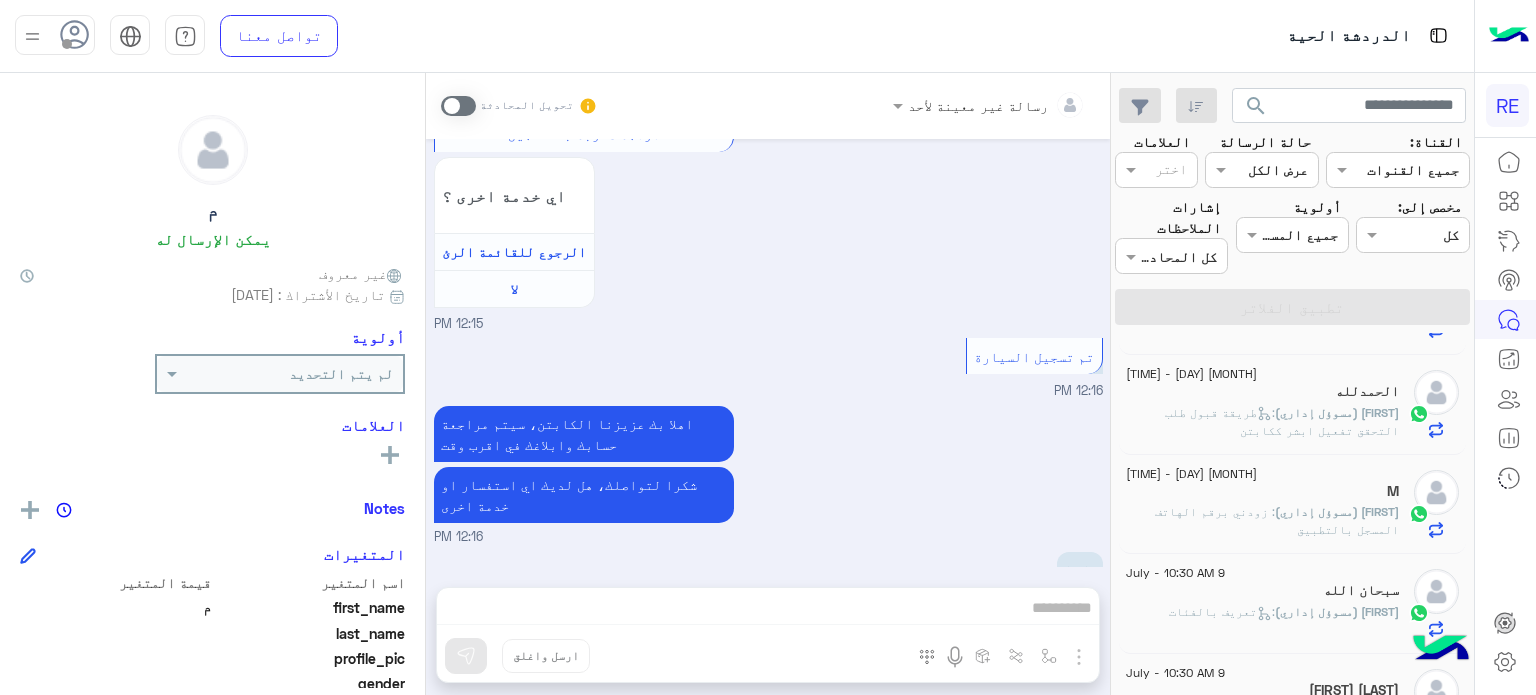 scroll, scrollTop: 0, scrollLeft: 0, axis: both 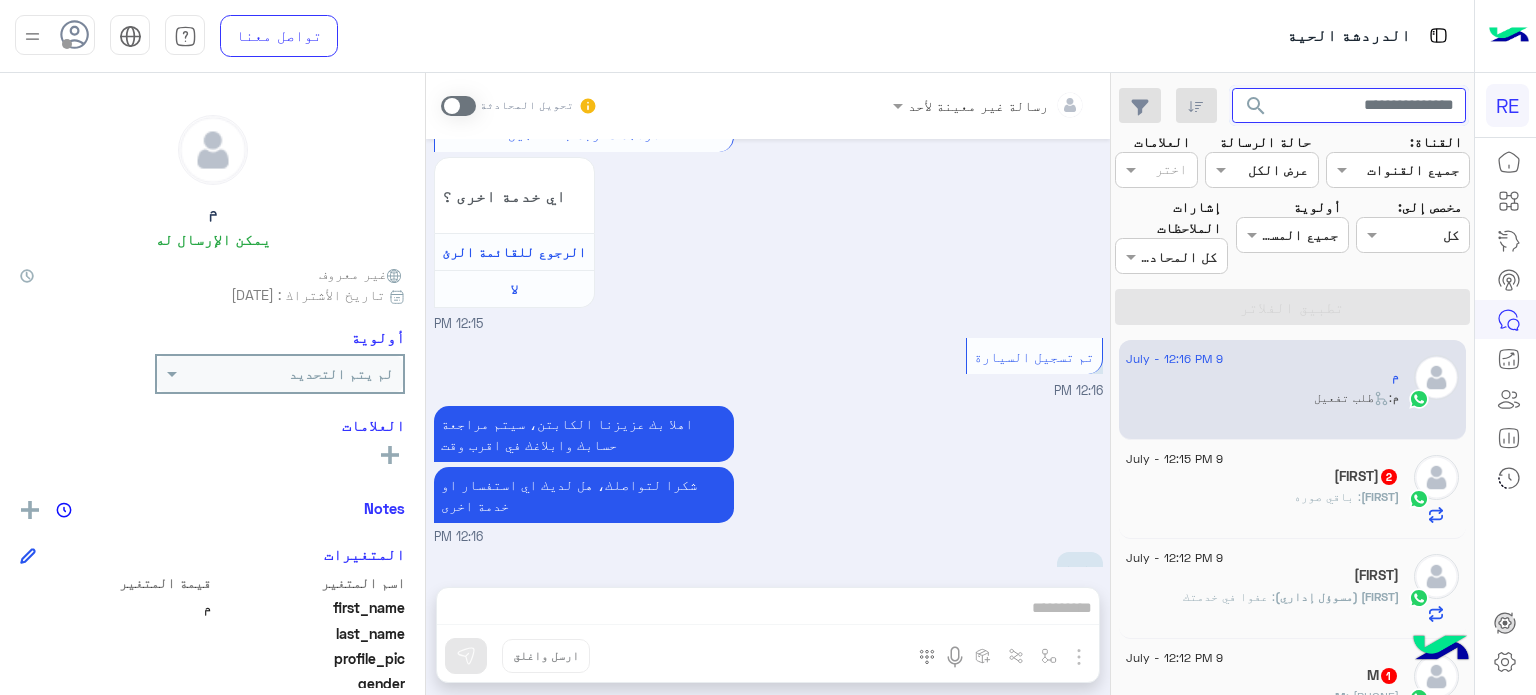 click at bounding box center (1349, 106) 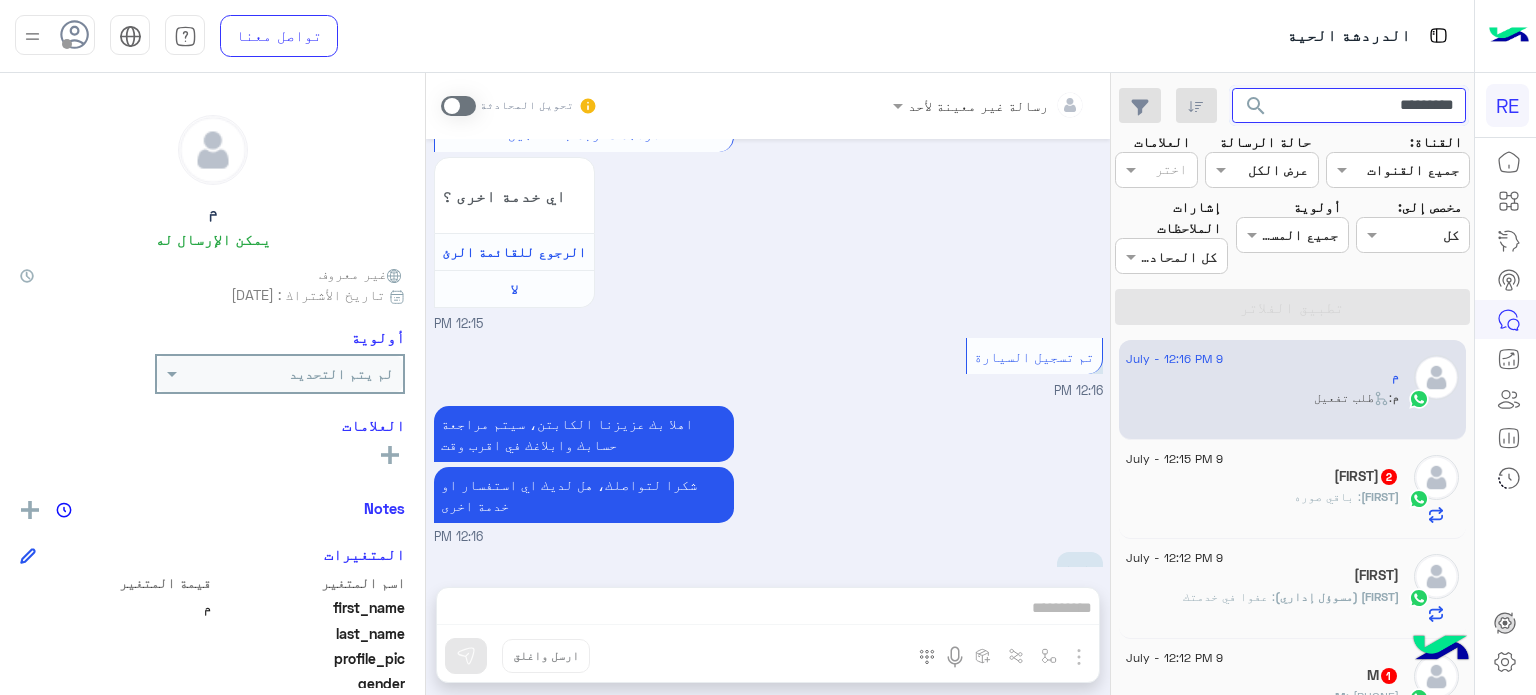 type on "*********" 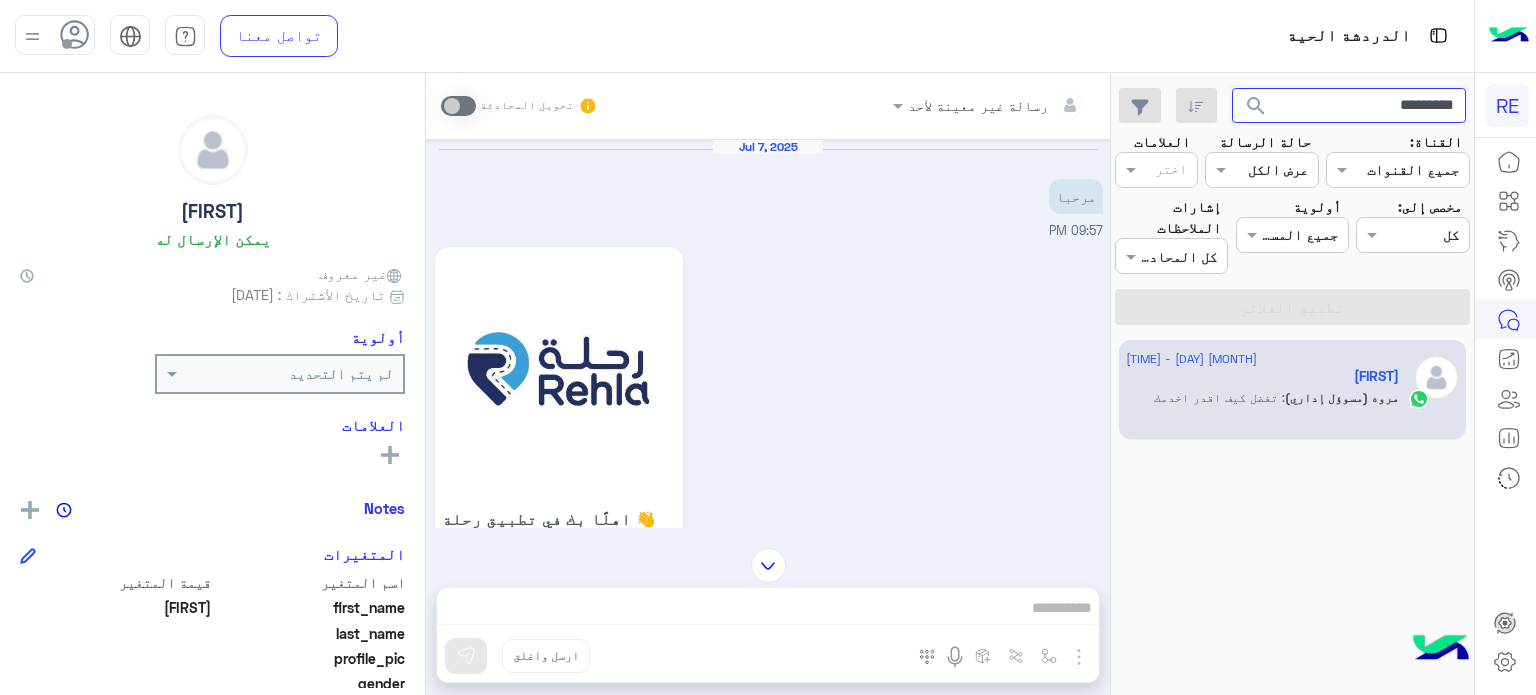 scroll, scrollTop: 407, scrollLeft: 0, axis: vertical 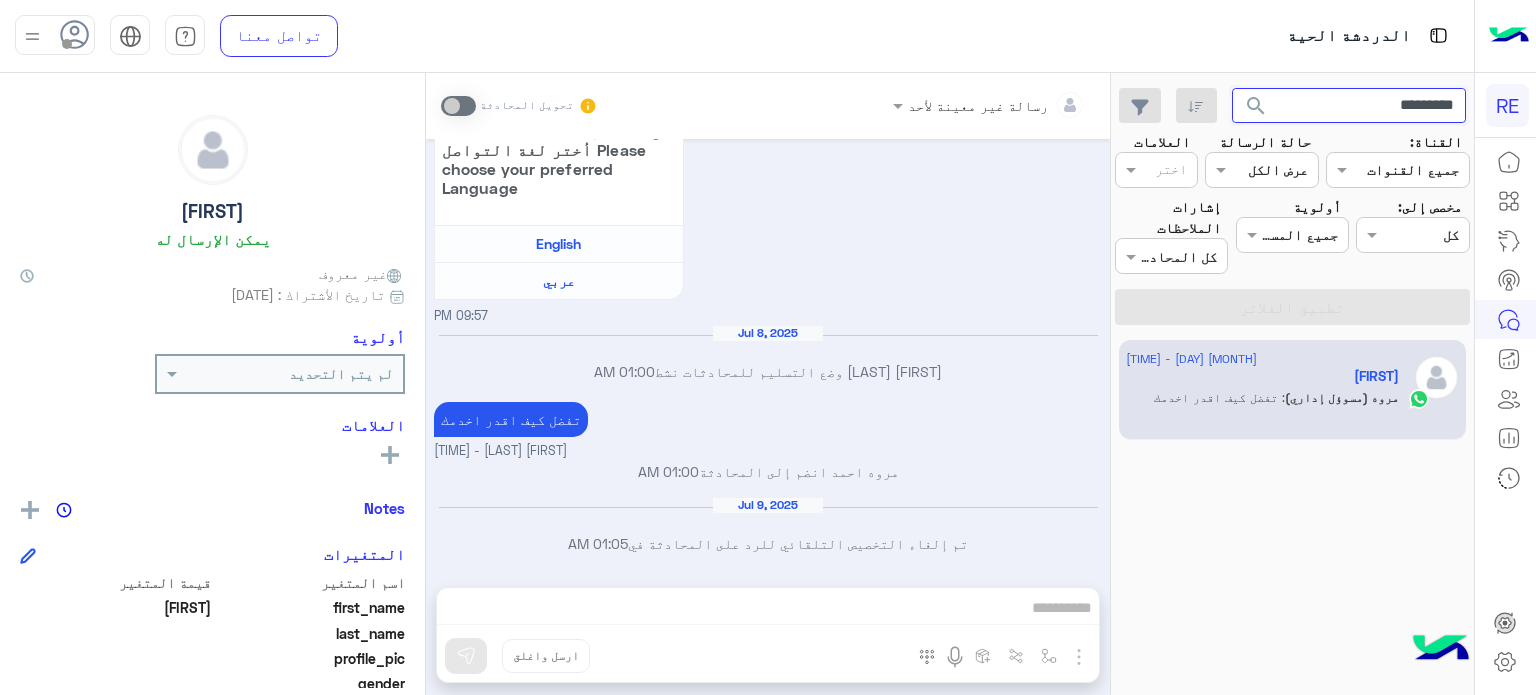 click on "*********" at bounding box center [1349, 106] 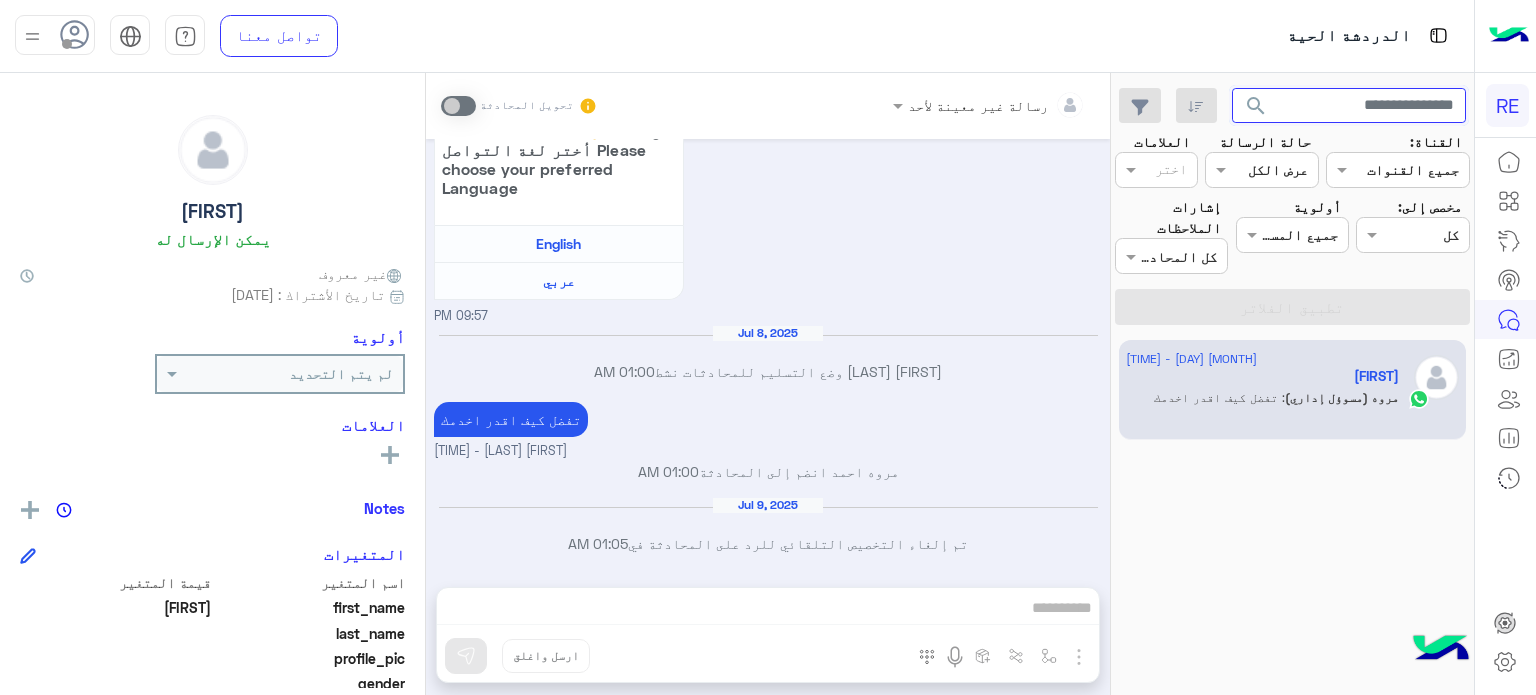 paste on "*********" 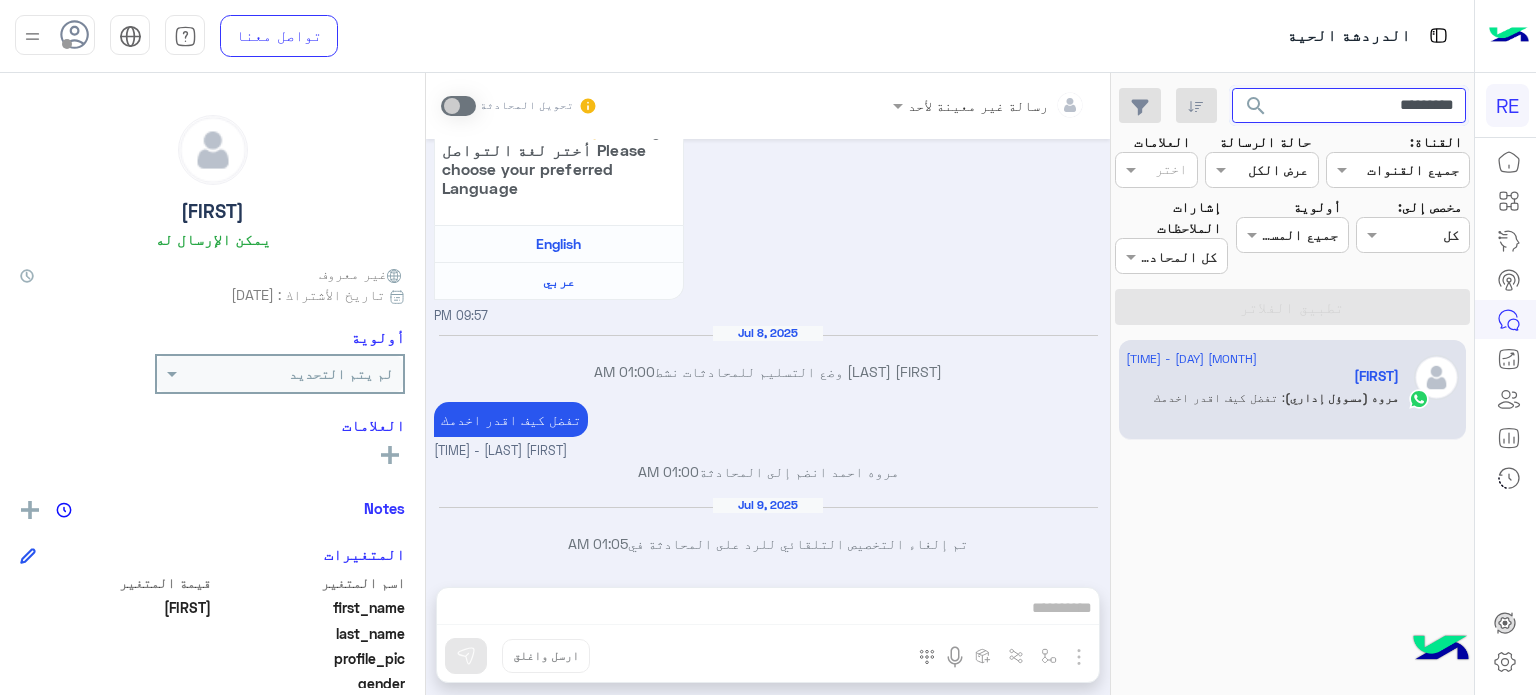type on "*********" 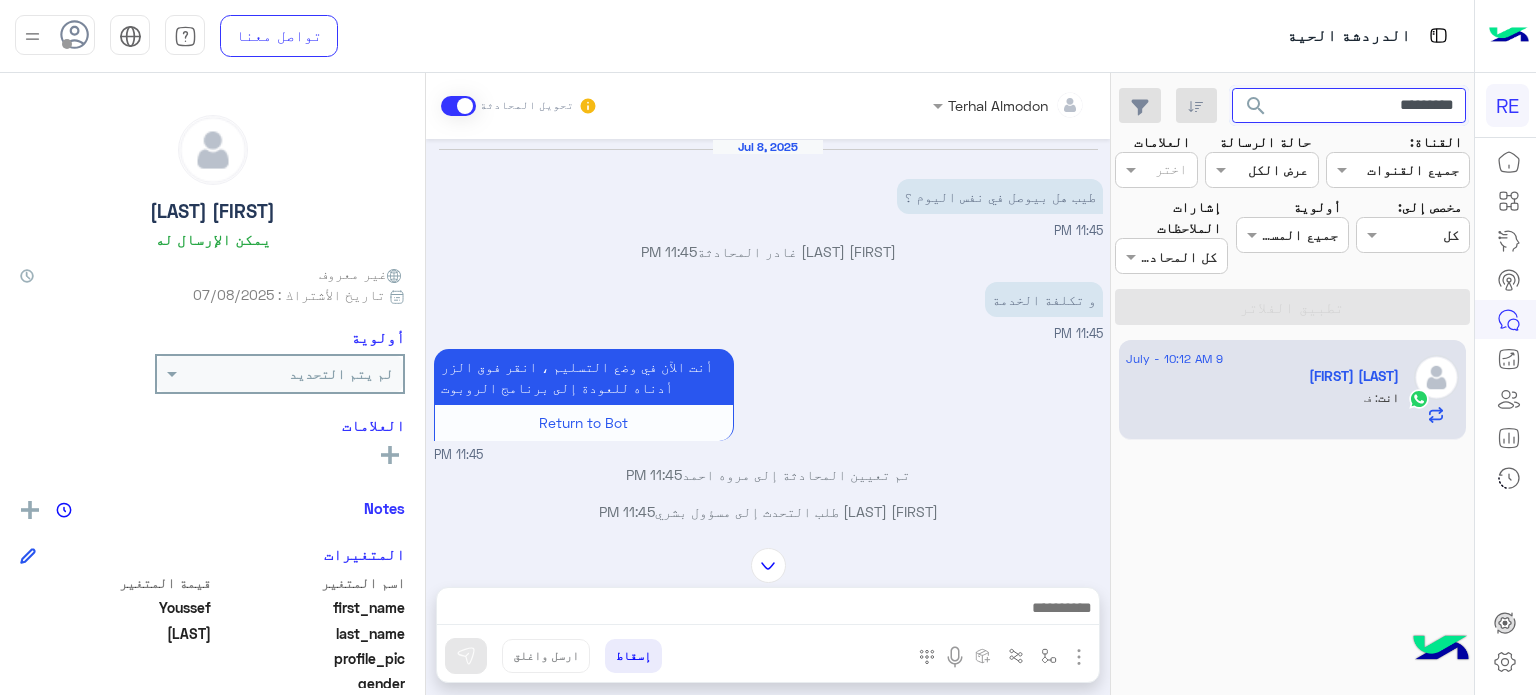 scroll, scrollTop: 1492, scrollLeft: 0, axis: vertical 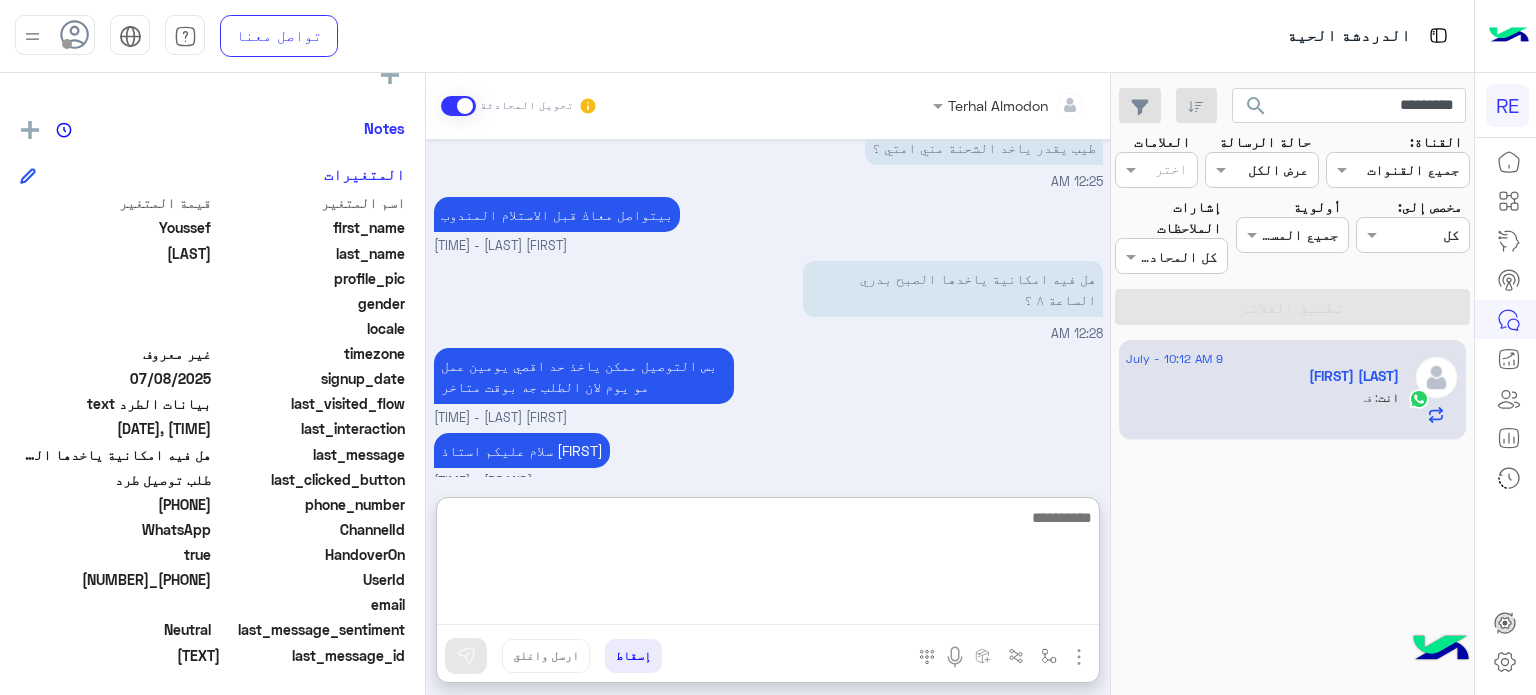 click at bounding box center [768, 565] 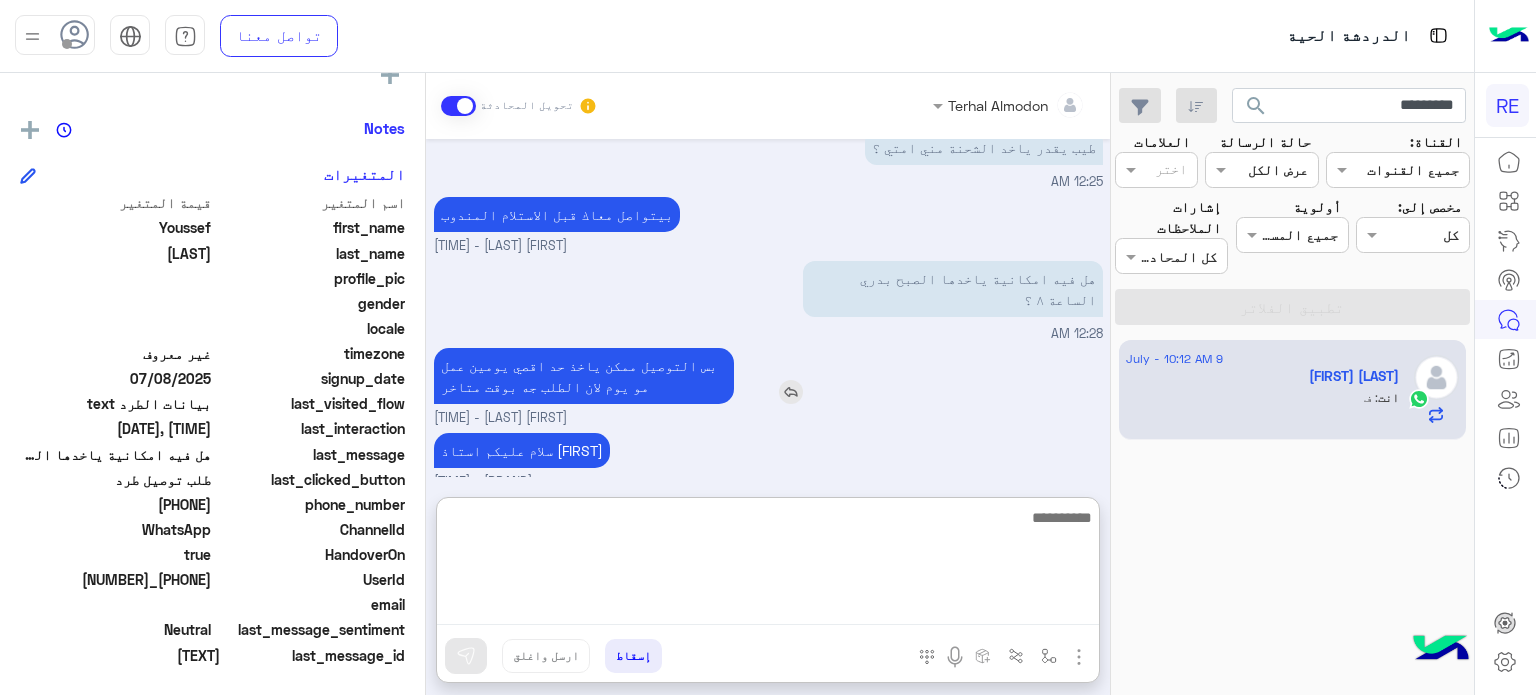 scroll, scrollTop: 1583, scrollLeft: 0, axis: vertical 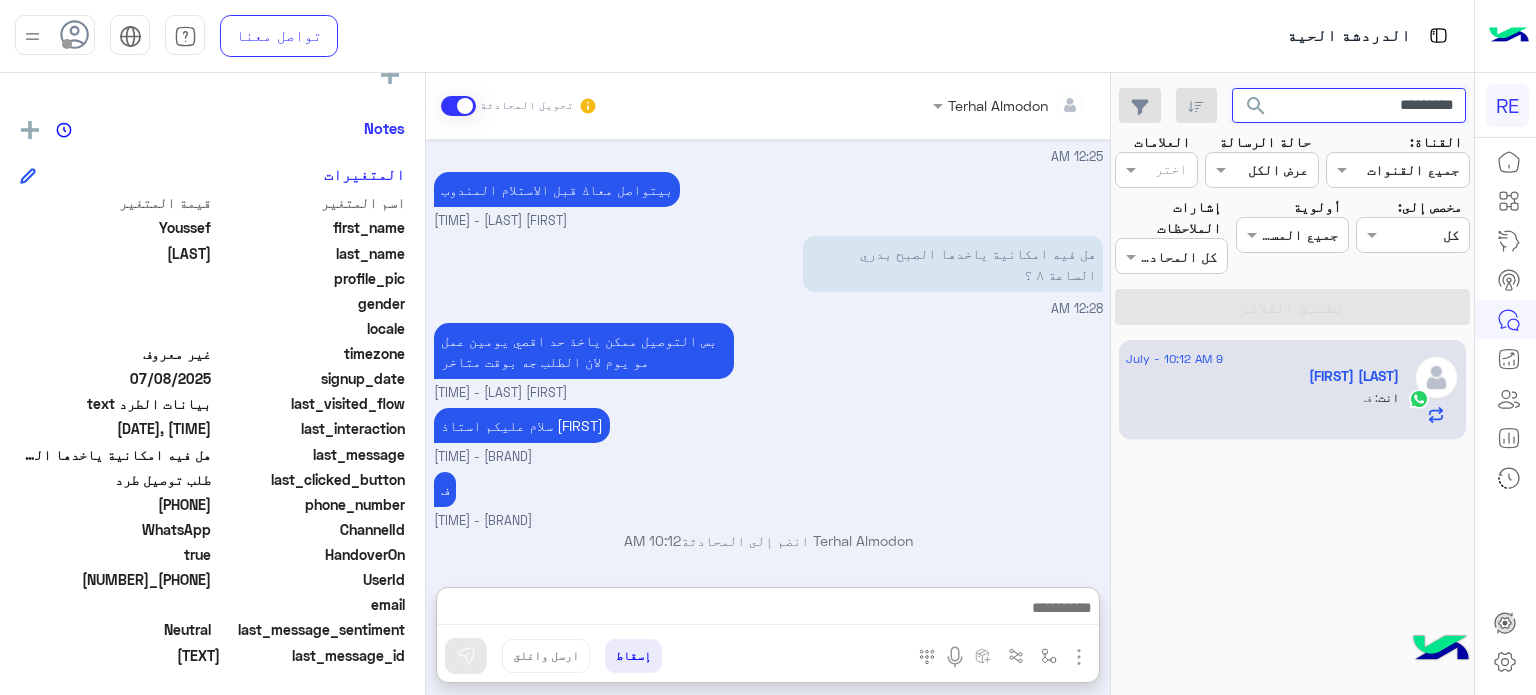 click on "*********" at bounding box center [1349, 106] 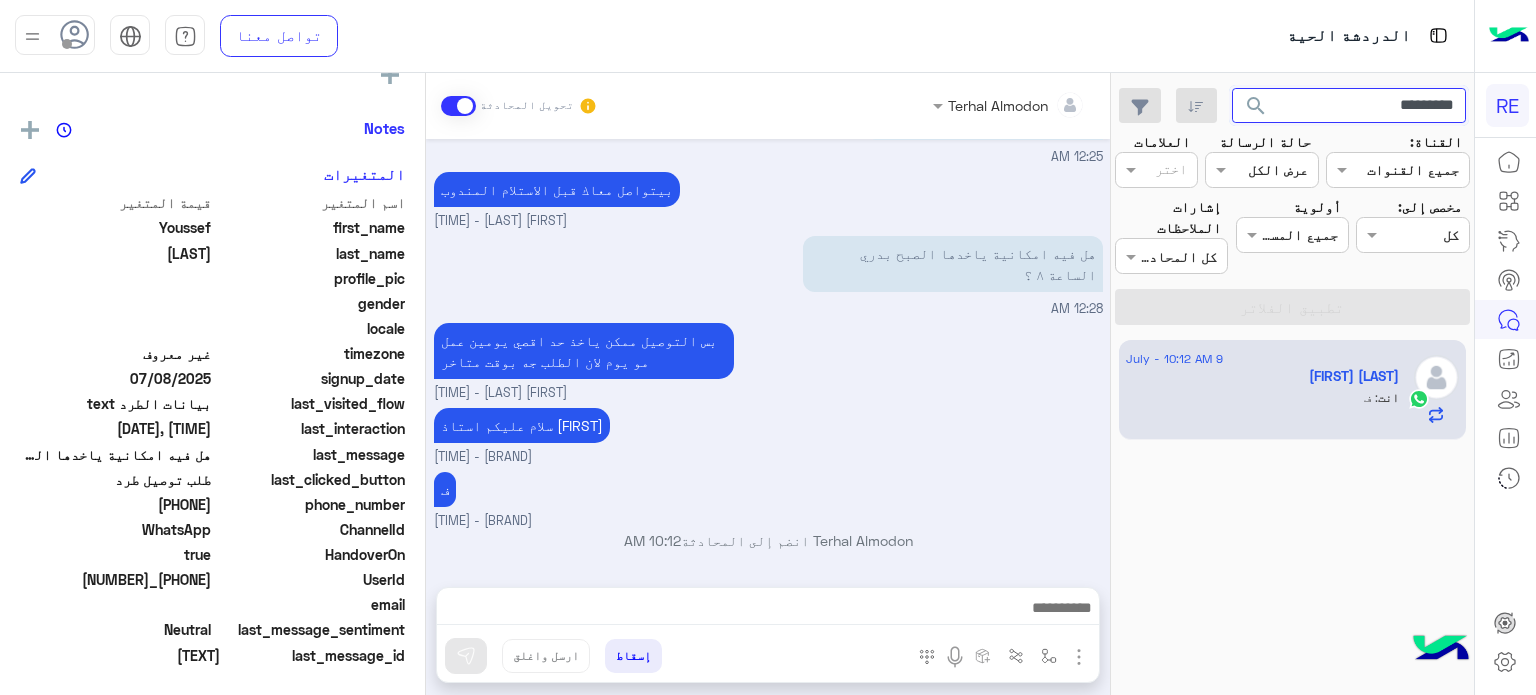 scroll, scrollTop: 1492, scrollLeft: 0, axis: vertical 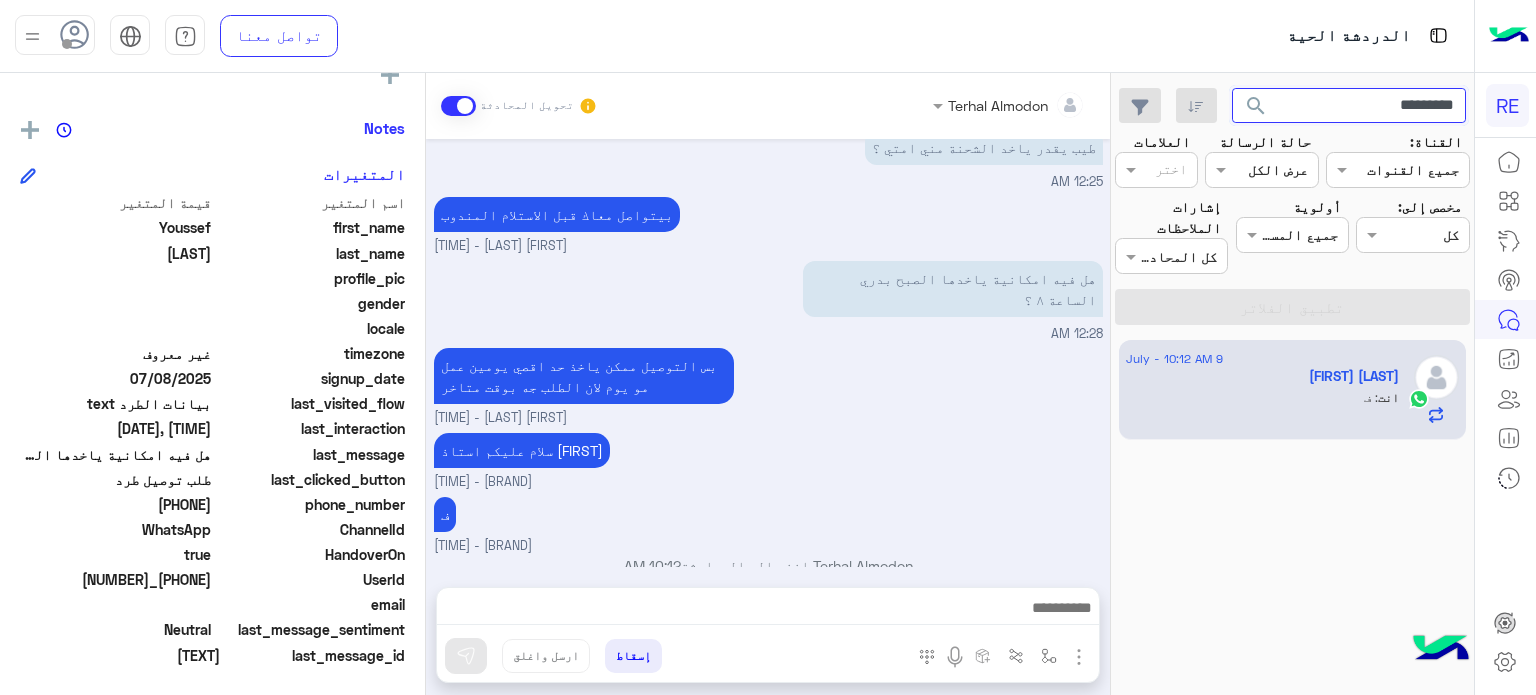 click on "*********" at bounding box center (1349, 106) 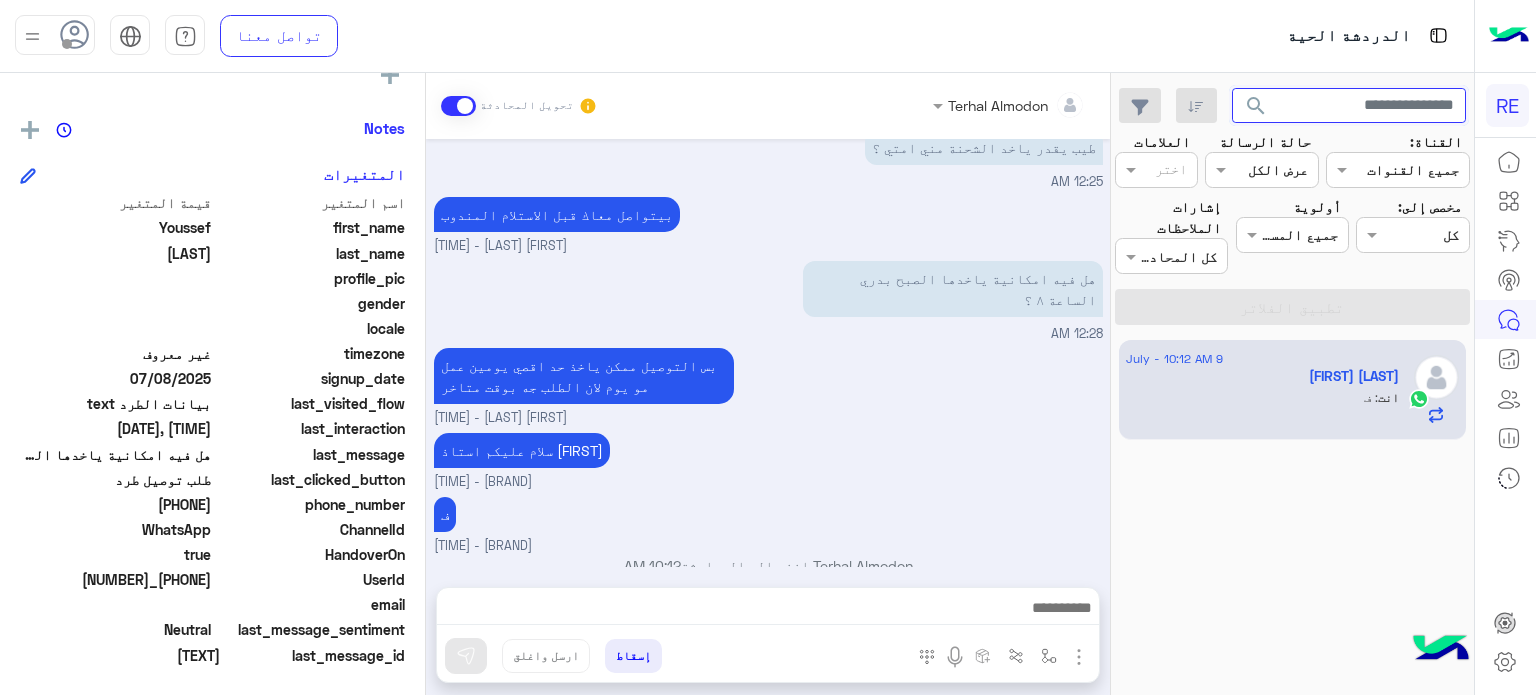 type 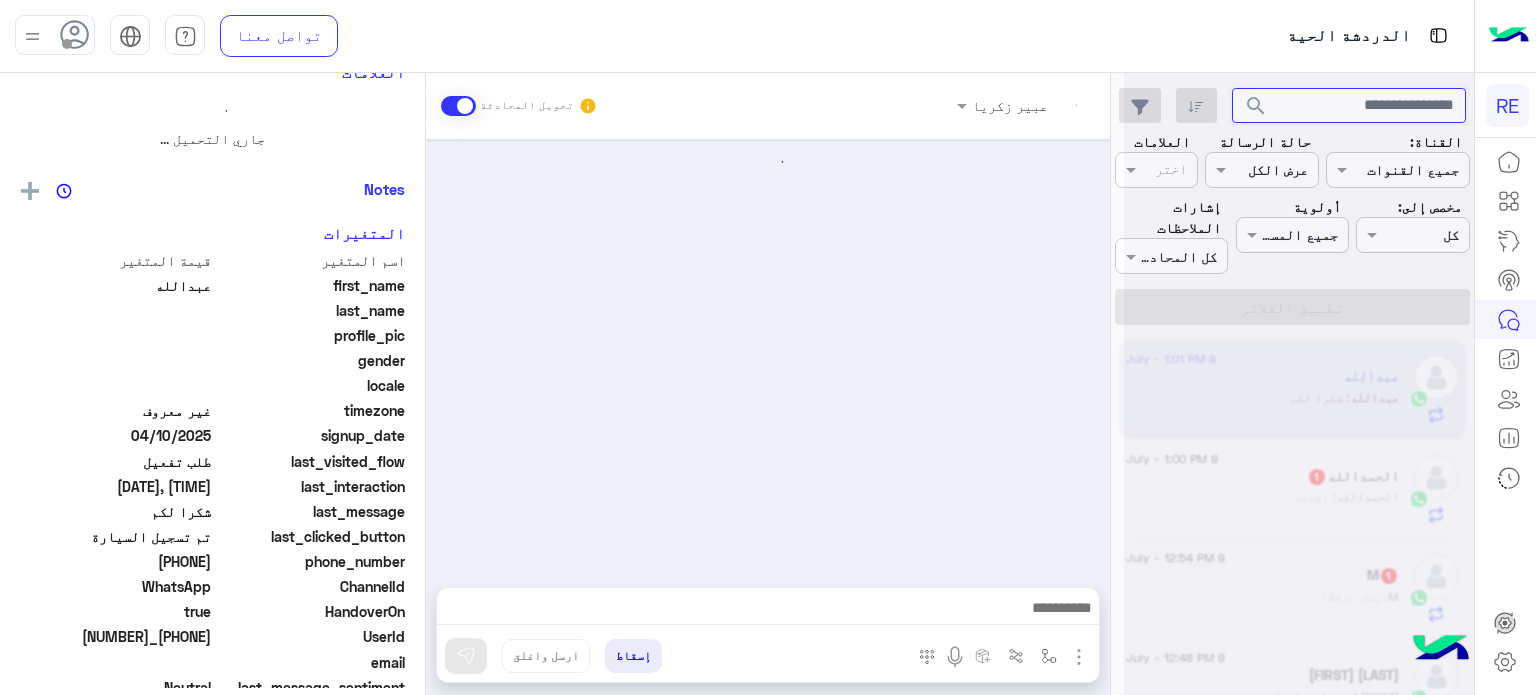 scroll, scrollTop: 0, scrollLeft: 0, axis: both 